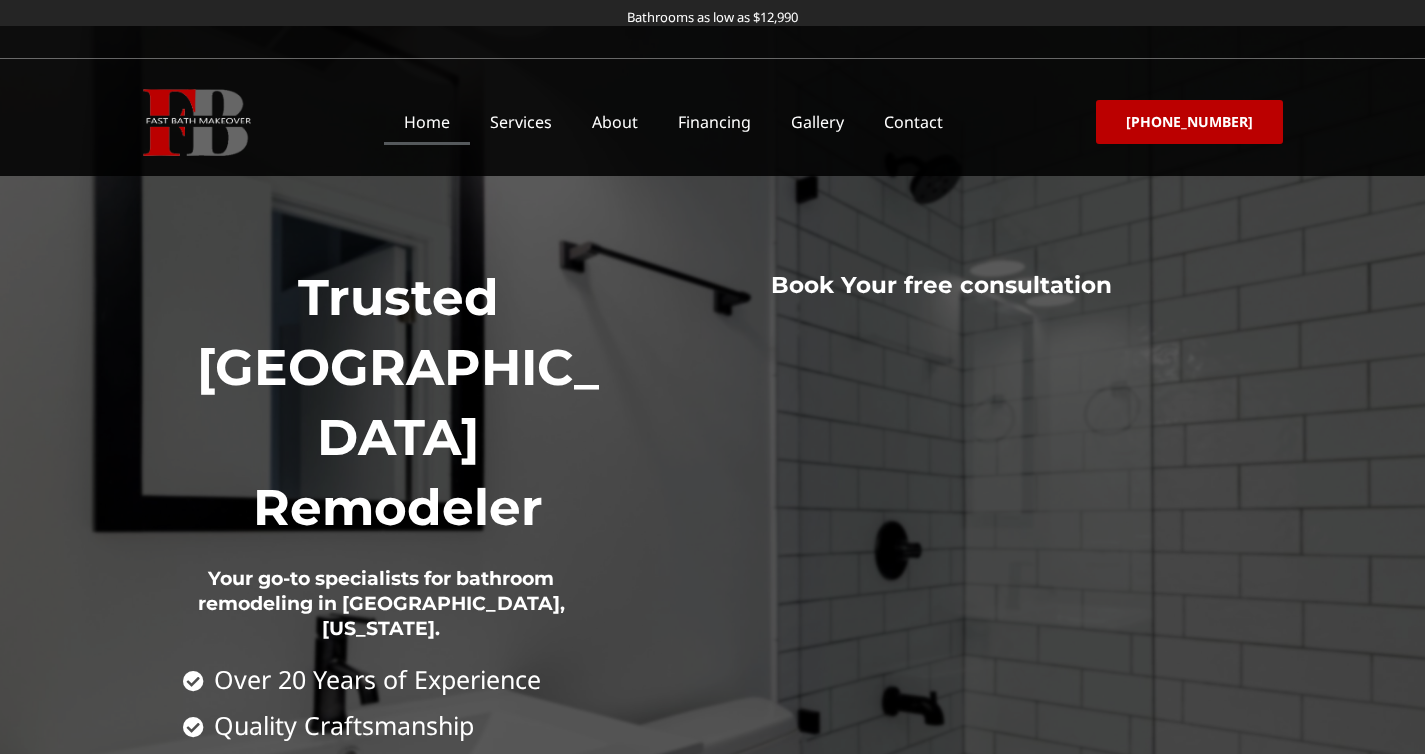 scroll, scrollTop: 0, scrollLeft: 0, axis: both 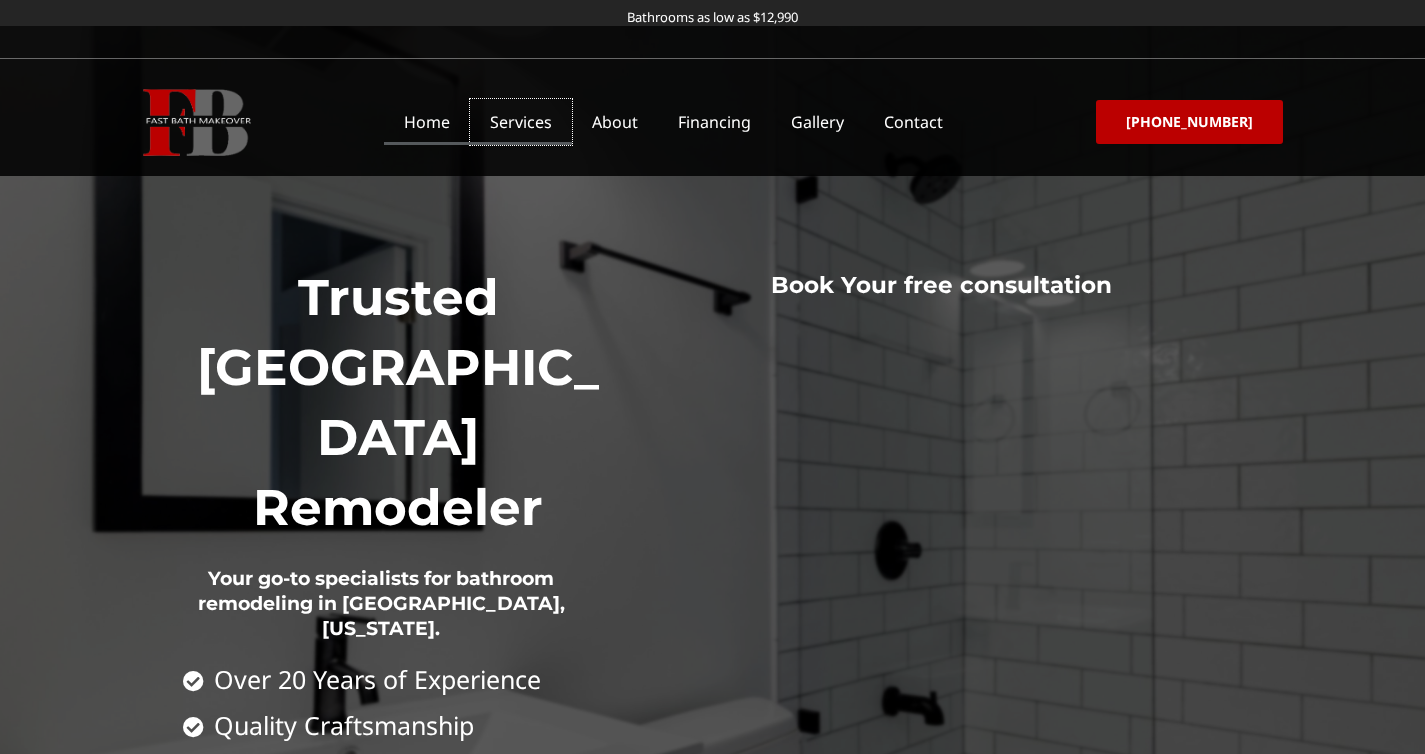 click on "Services" 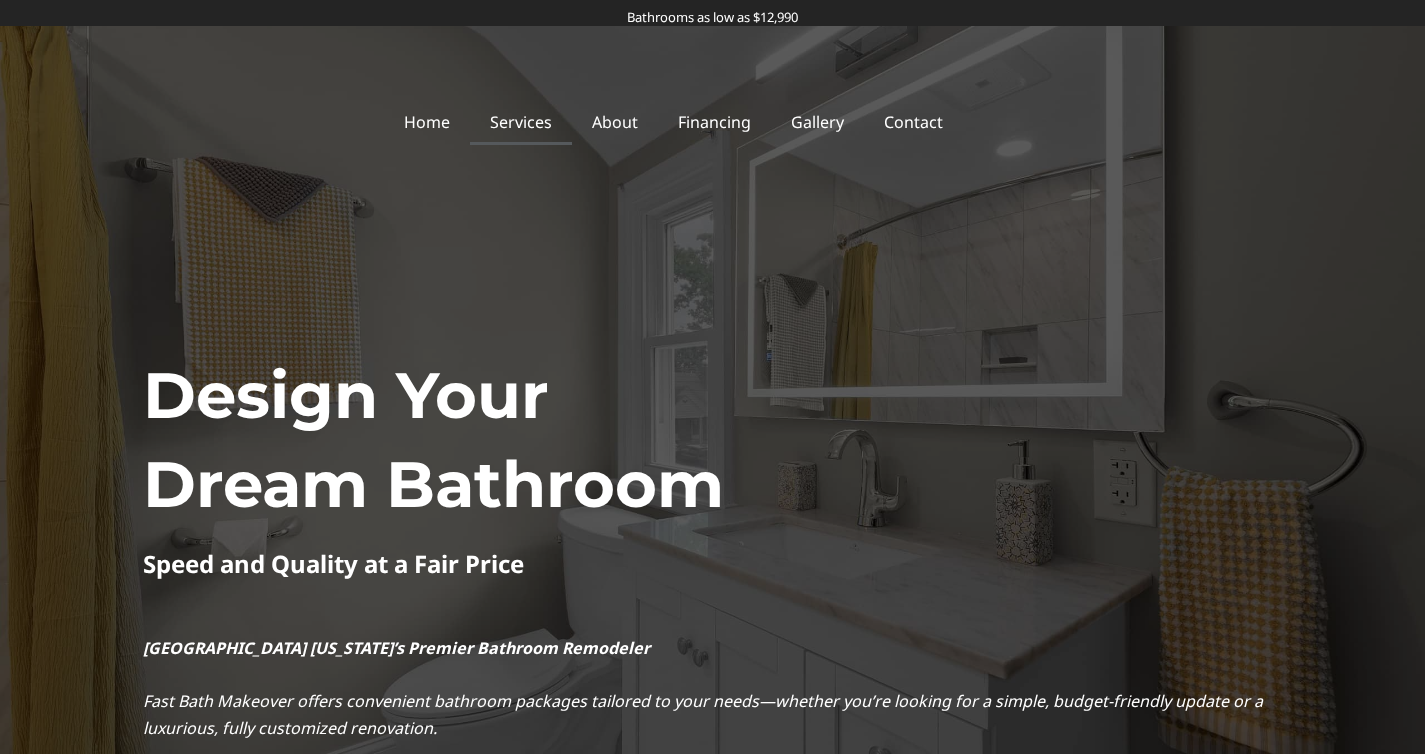 scroll, scrollTop: 0, scrollLeft: 0, axis: both 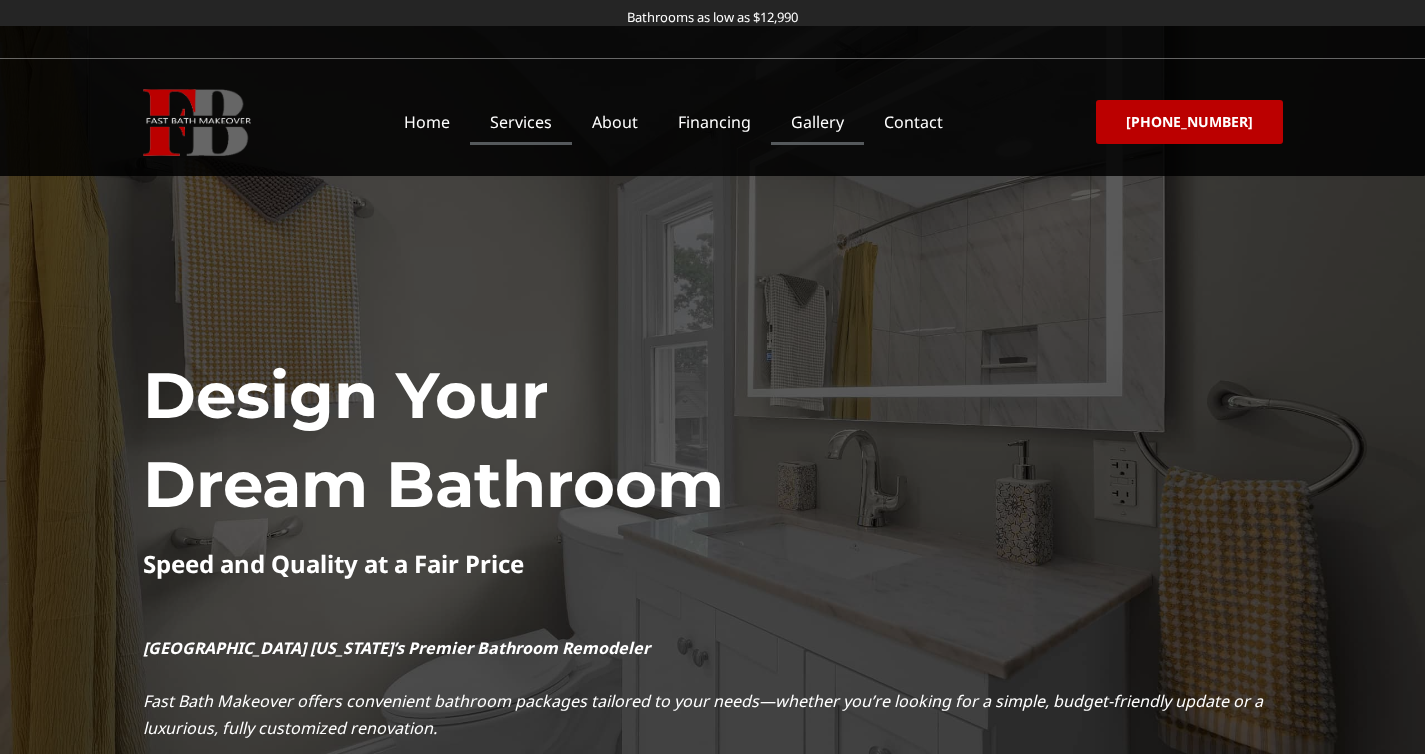 click on "Gallery" 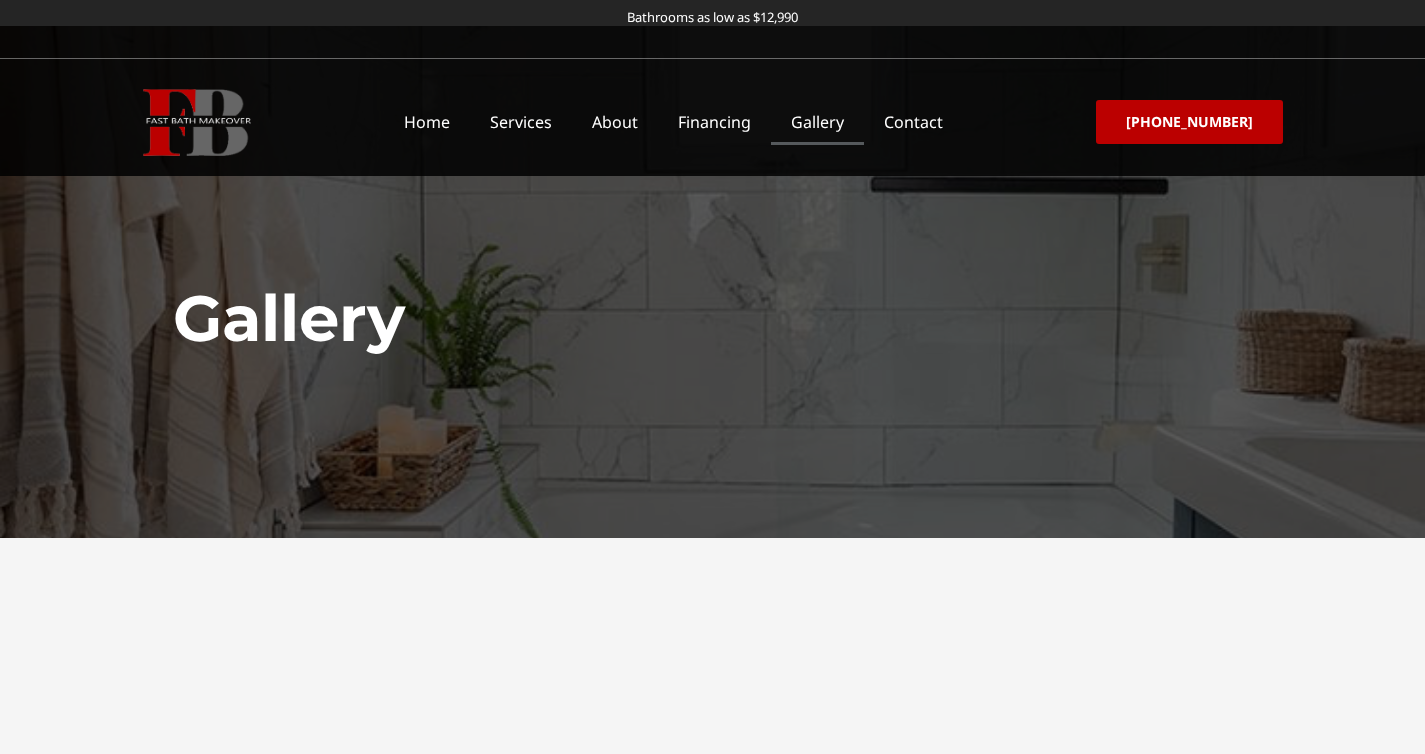 scroll, scrollTop: 0, scrollLeft: 0, axis: both 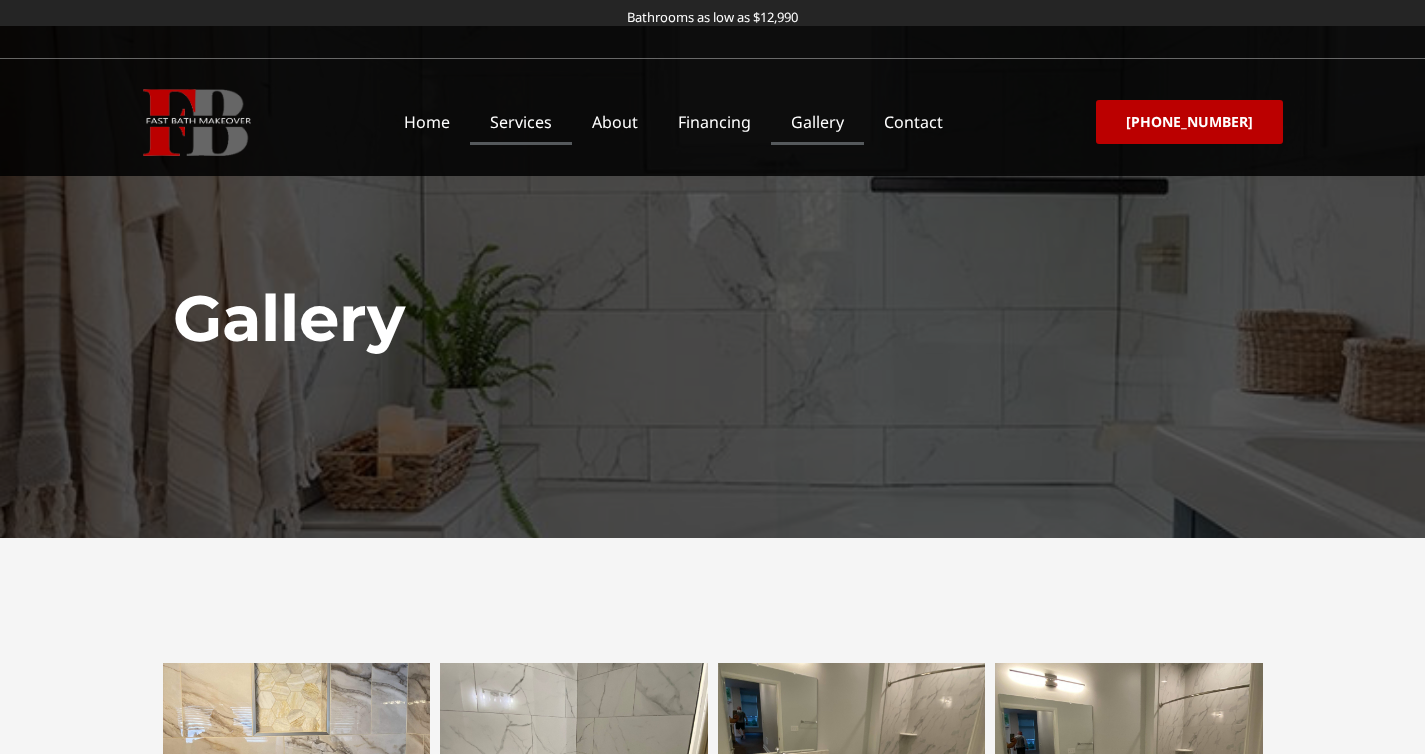 click on "Services" 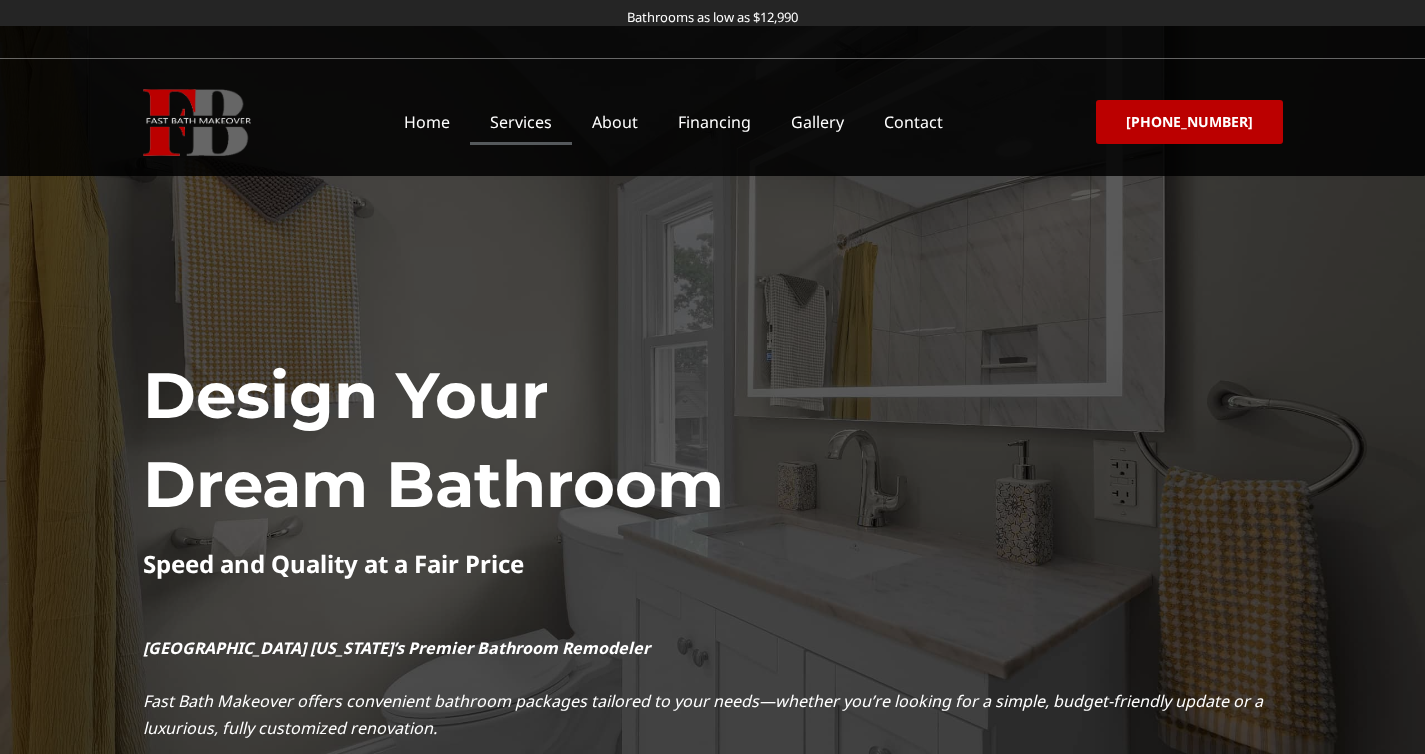 scroll, scrollTop: 0, scrollLeft: 0, axis: both 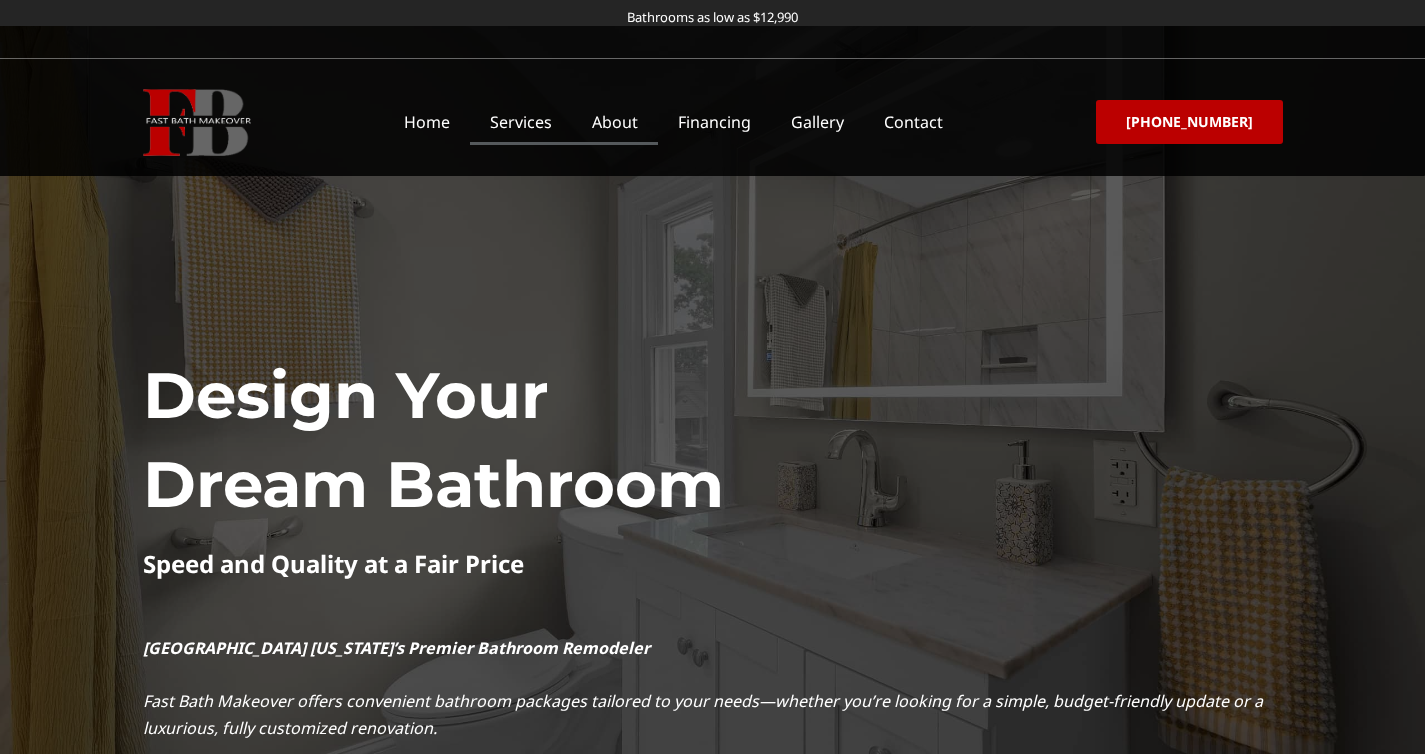 click on "About" 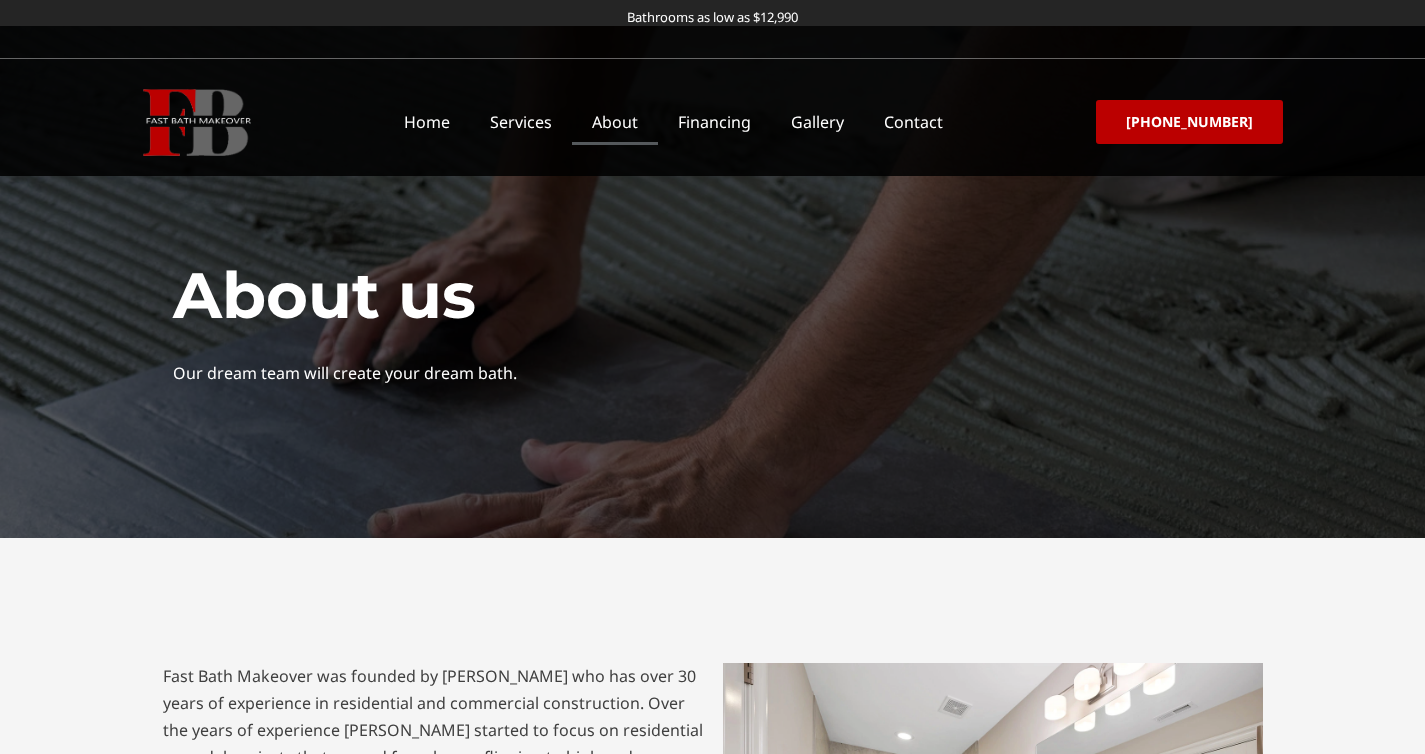 scroll, scrollTop: 0, scrollLeft: 0, axis: both 